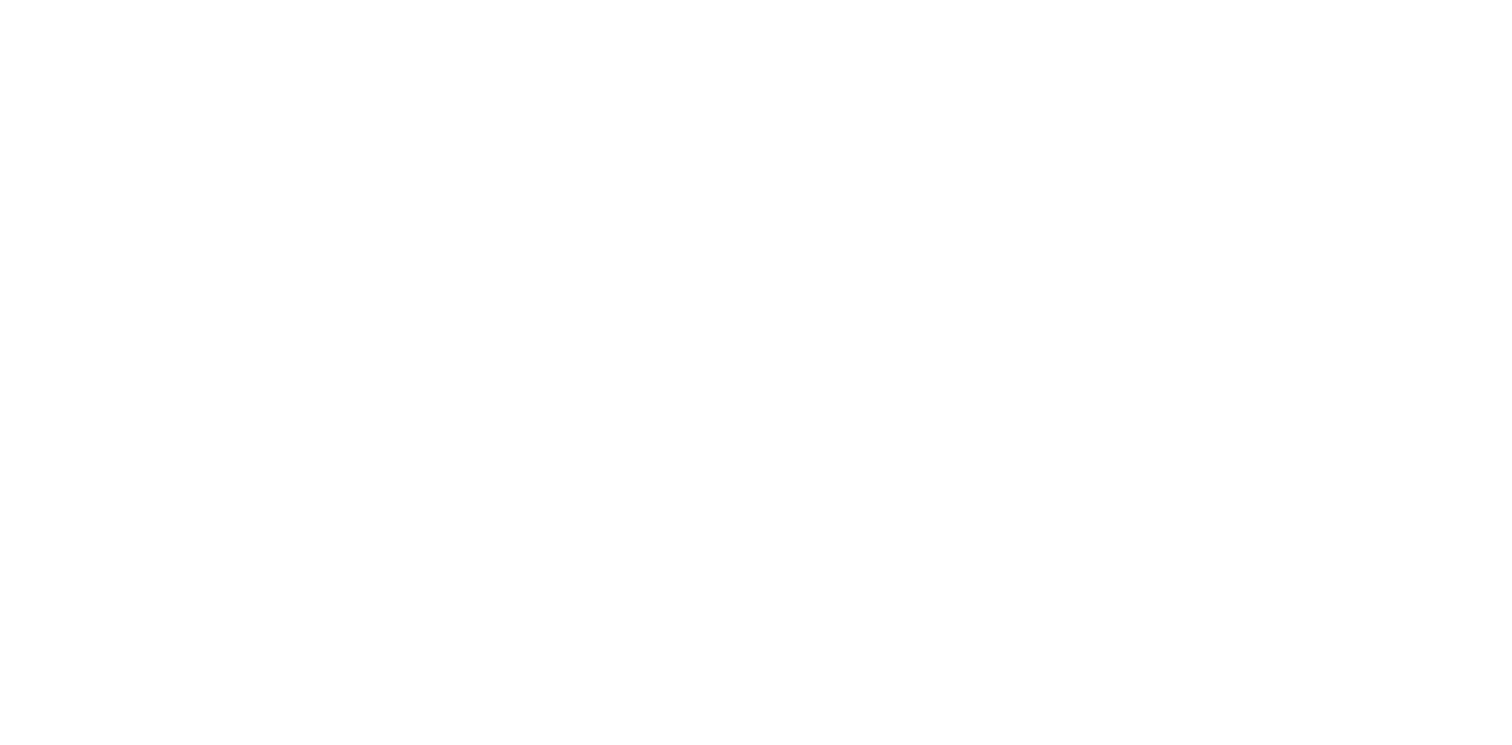 scroll, scrollTop: 0, scrollLeft: 0, axis: both 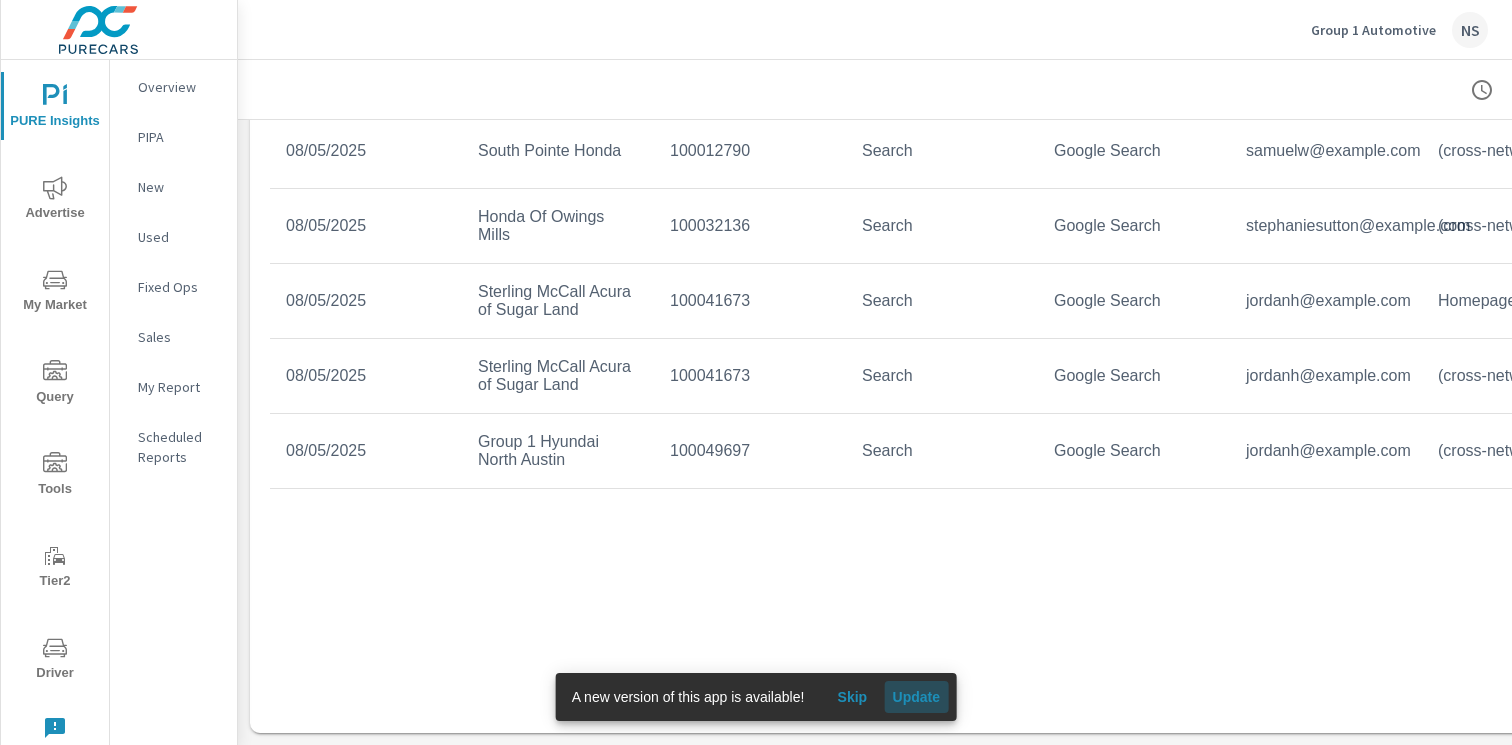 click on "Update" at bounding box center (916, 697) 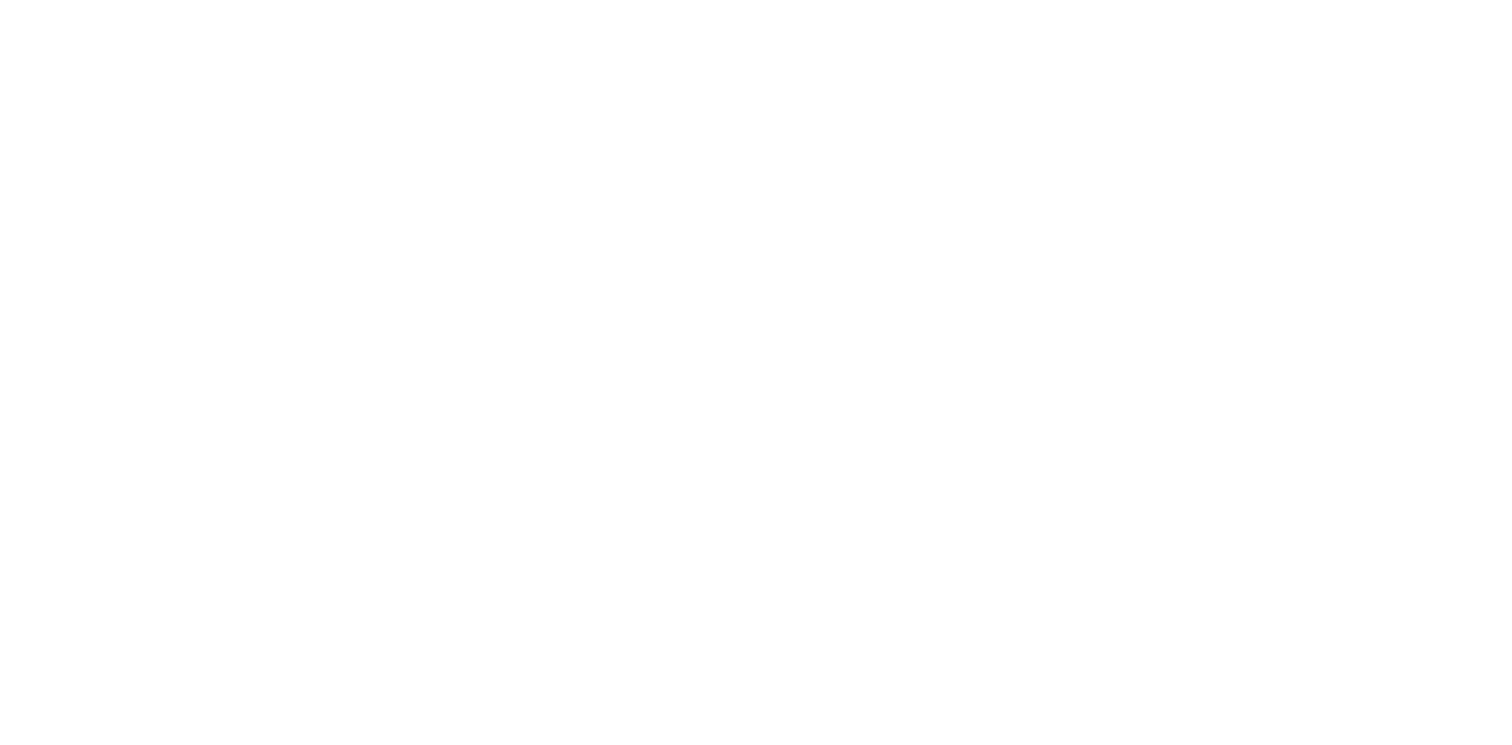 scroll, scrollTop: 0, scrollLeft: 0, axis: both 